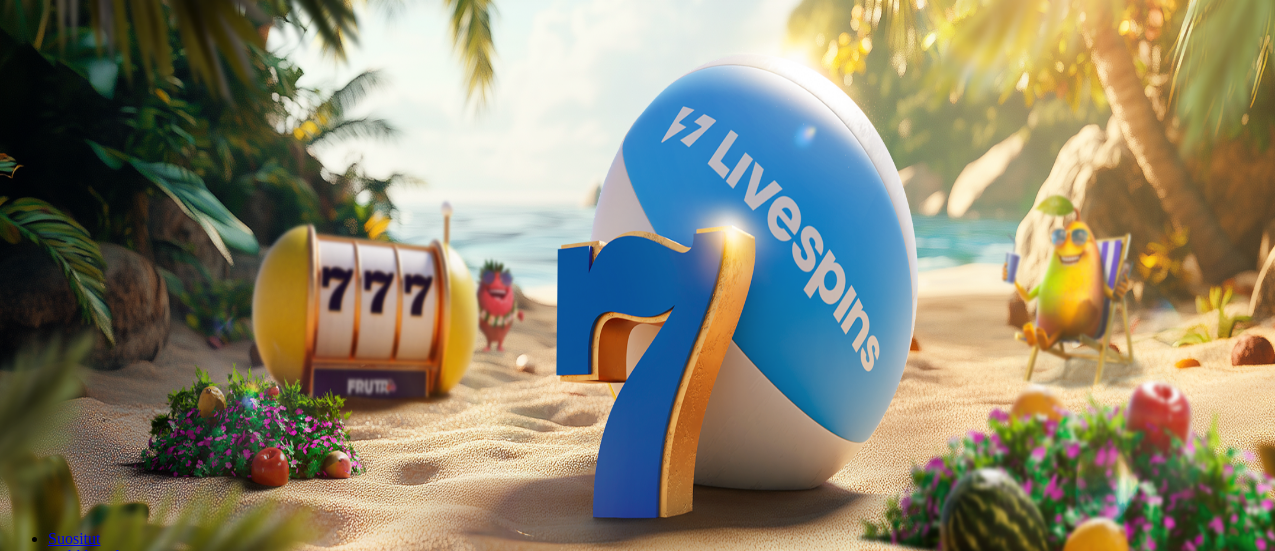 scroll, scrollTop: 0, scrollLeft: 0, axis: both 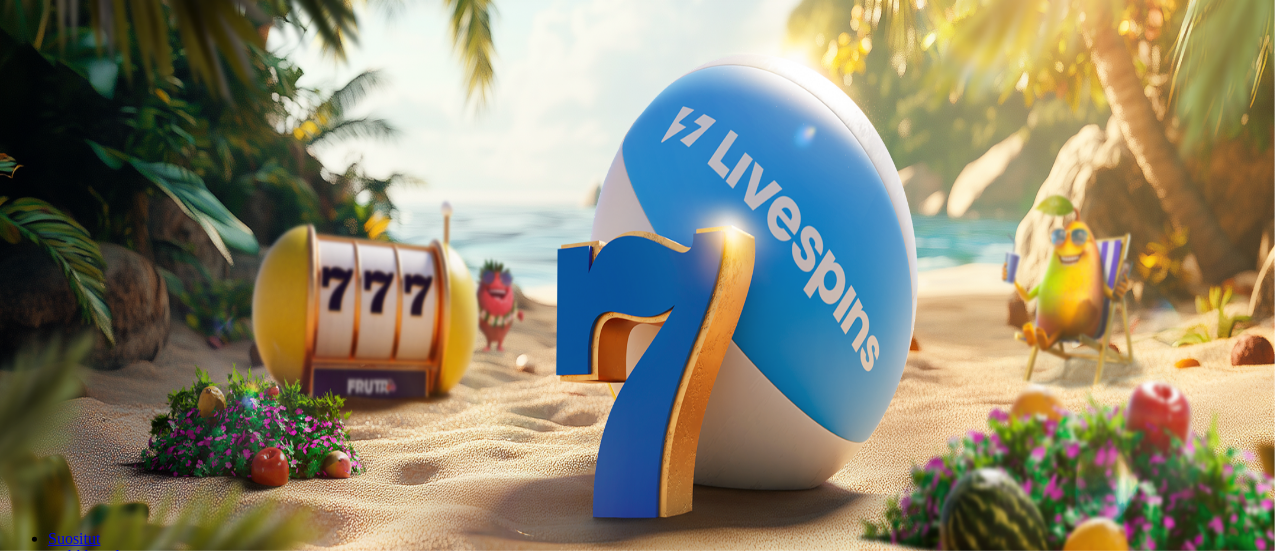 click on "***" at bounding box center (79, 429) 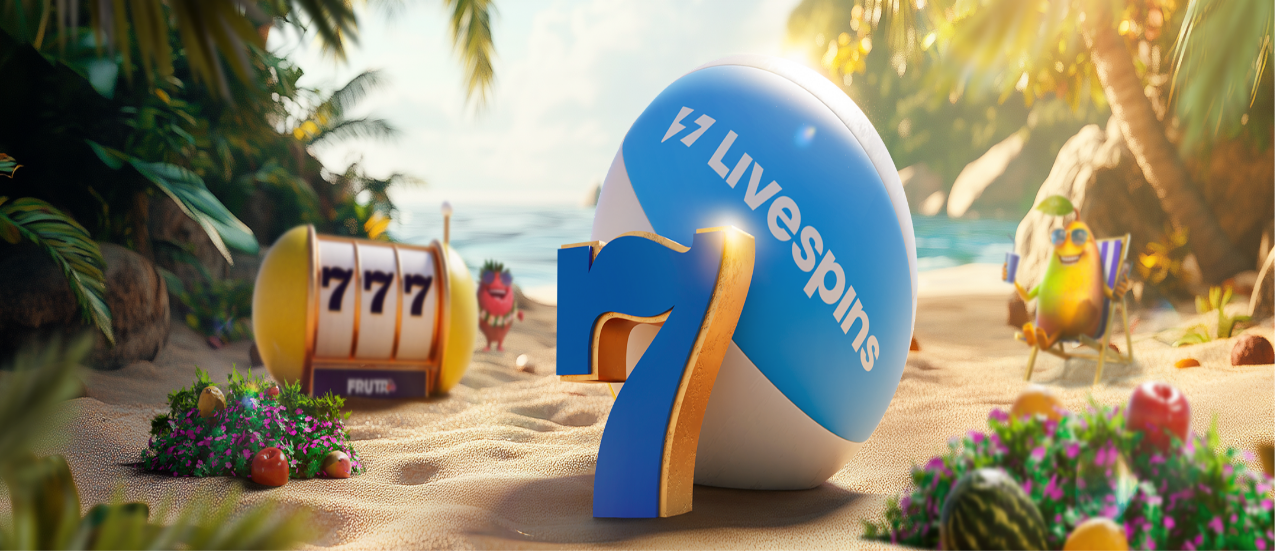 type on "*" 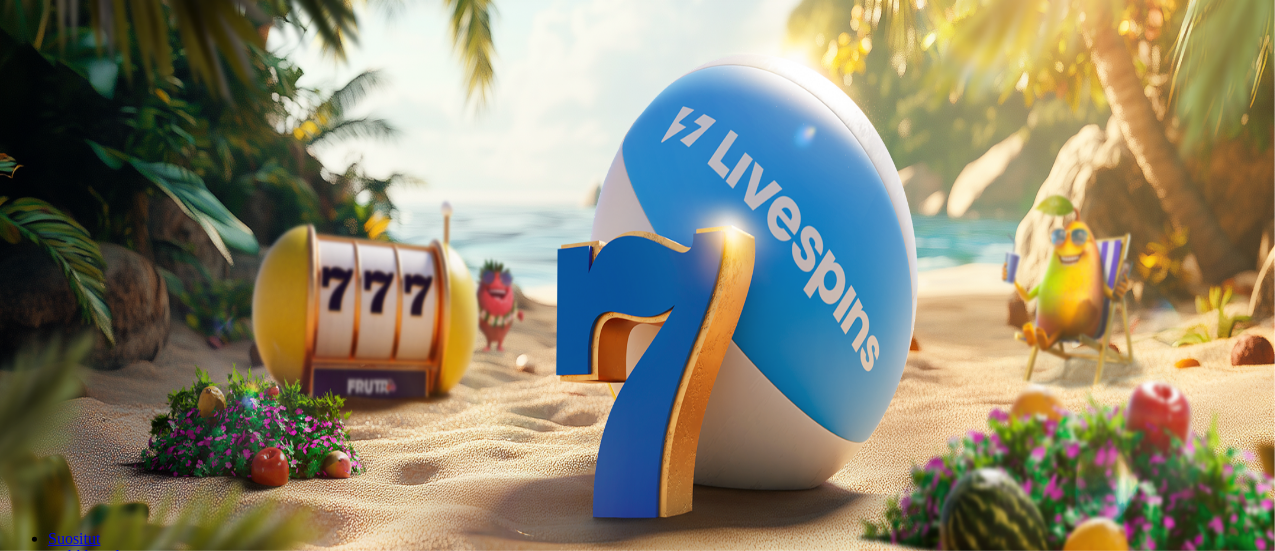 type on "**" 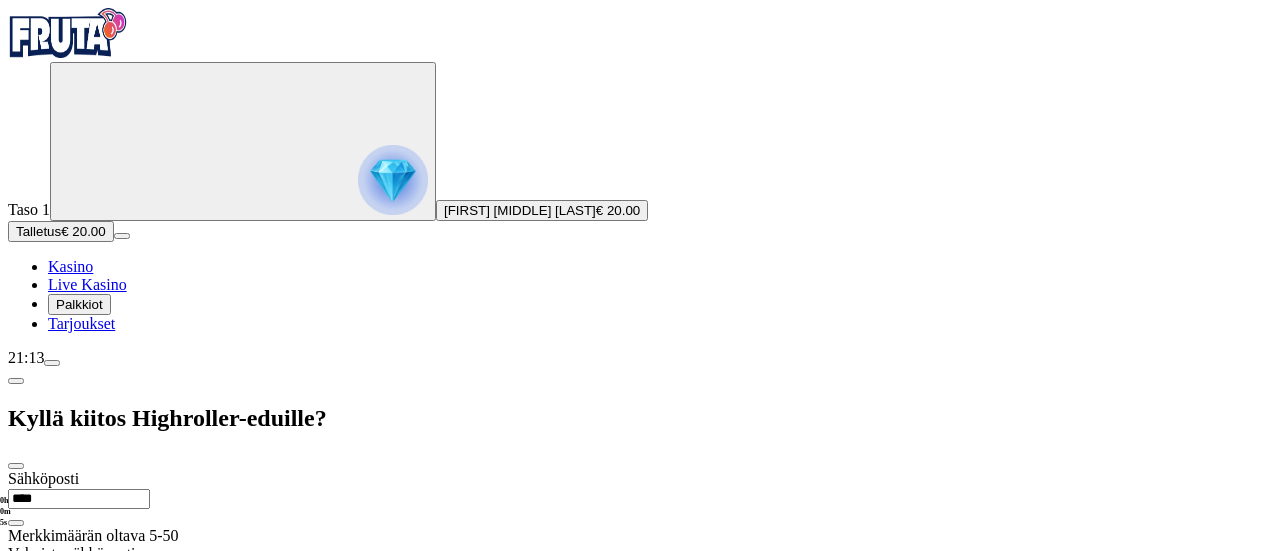 type on "**********" 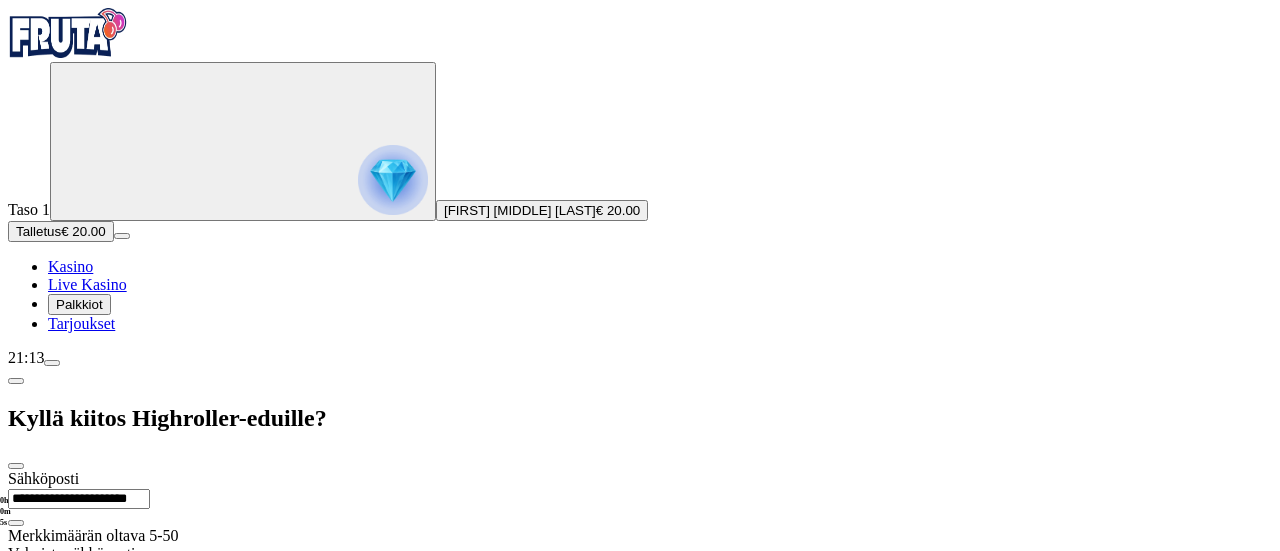 type on "**********" 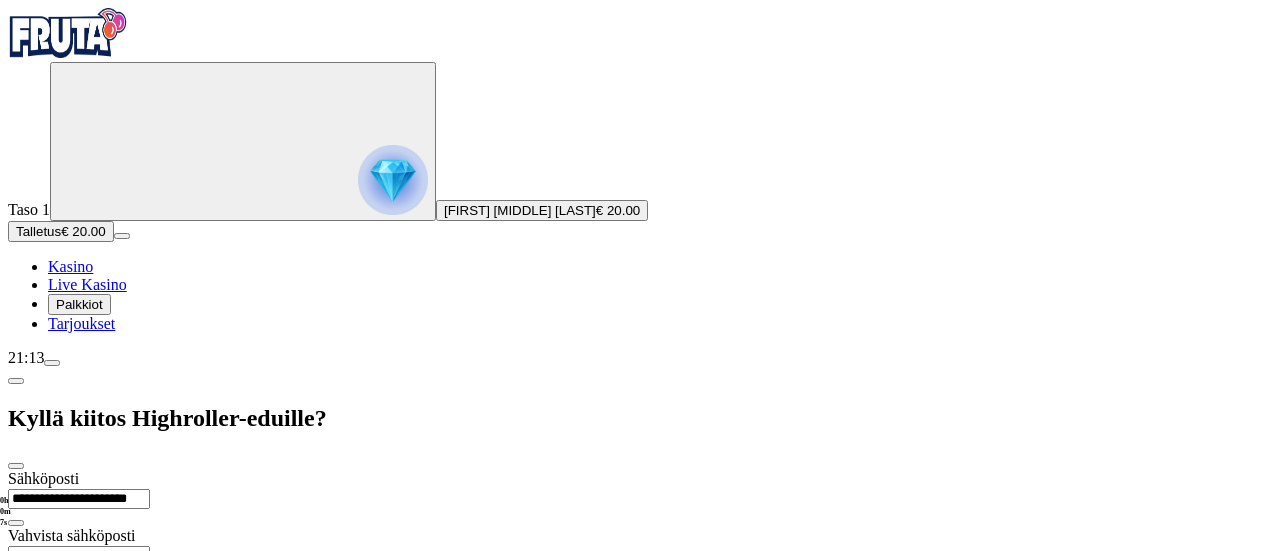 click on "Hyväksyn" at bounding box center [63, 716] 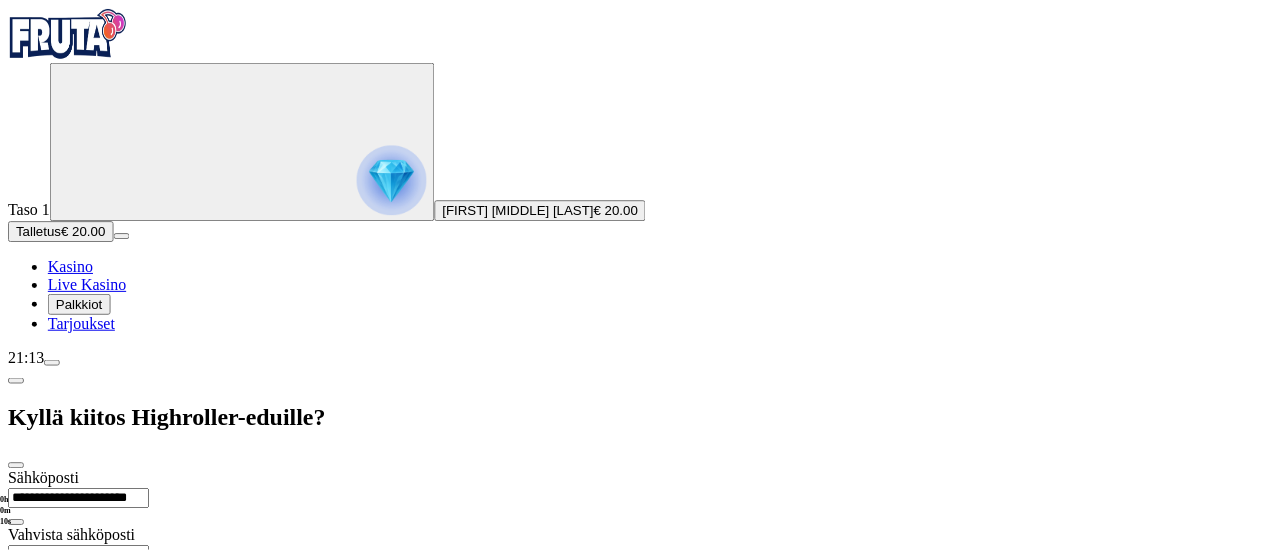 scroll, scrollTop: 84, scrollLeft: 0, axis: vertical 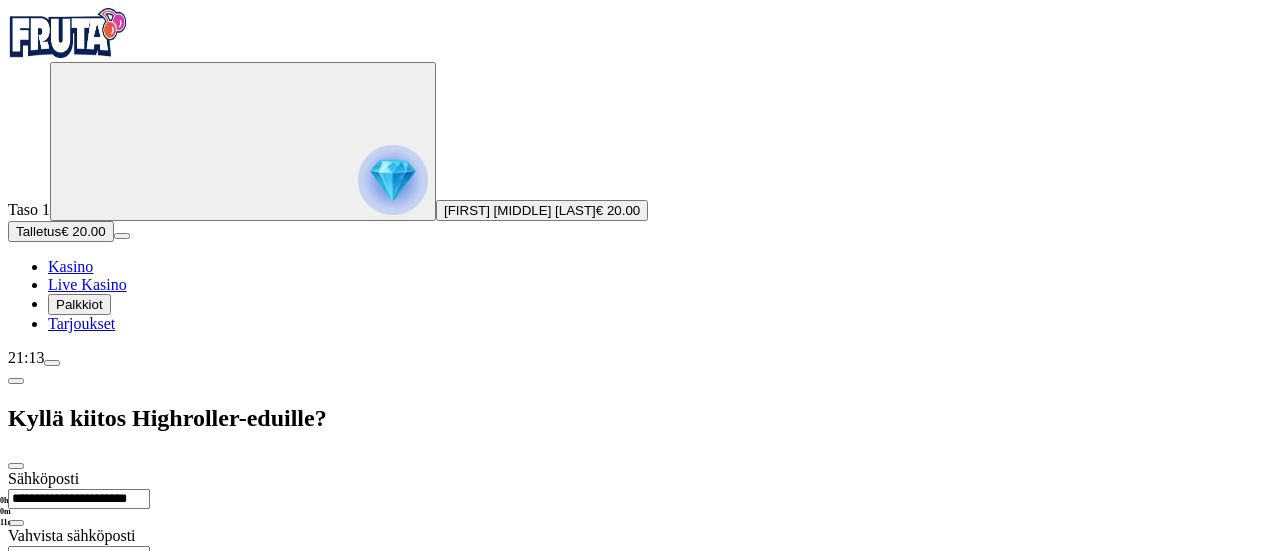 click on "Jatka" at bounding box center [32, 807] 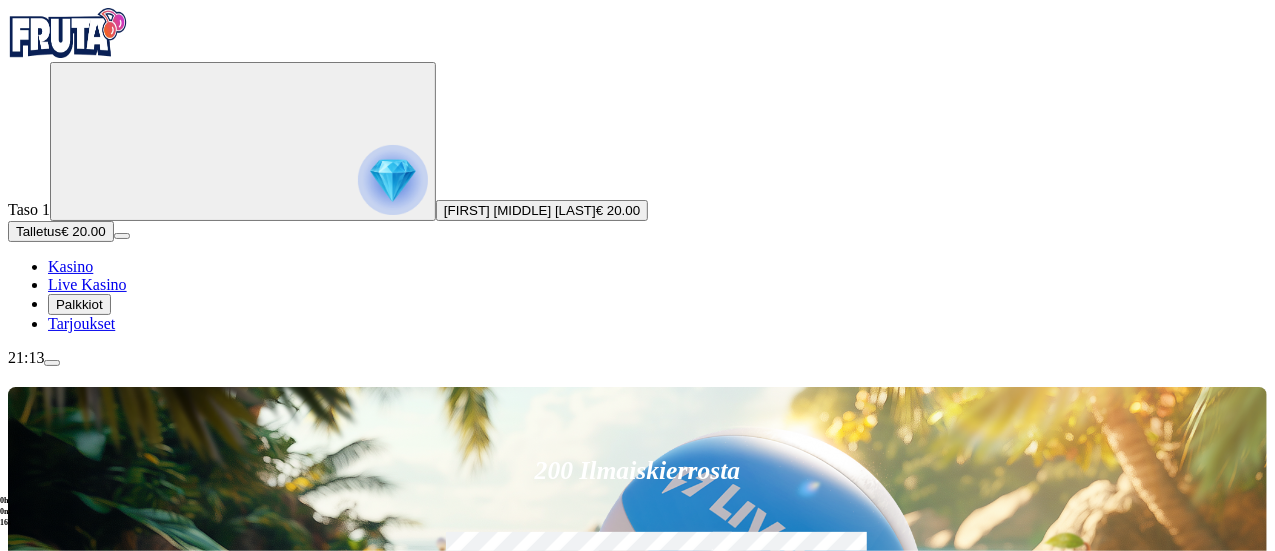 click on "200 Ilmaiskierrosta €50 €150 €250 ** € € Talleta ja pelaa 200 kierrätysvapaata ilmaiskierrosta ensitalletuksen yhteydessä. 50 kierrosta per päivä, 4 päivän ajan." at bounding box center (637, 593) 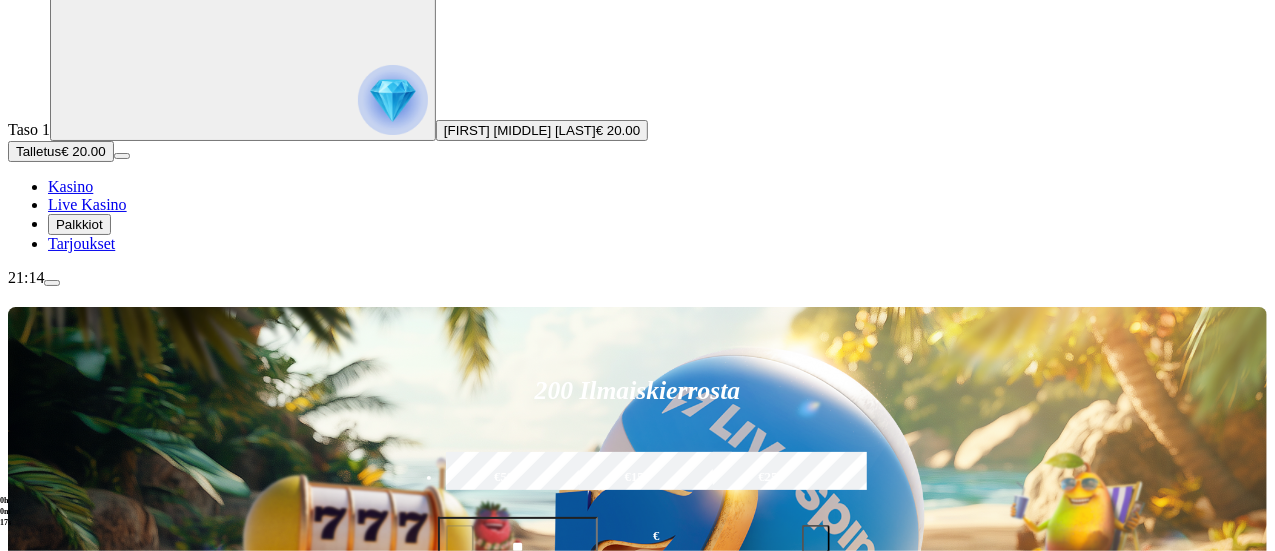scroll, scrollTop: 120, scrollLeft: 0, axis: vertical 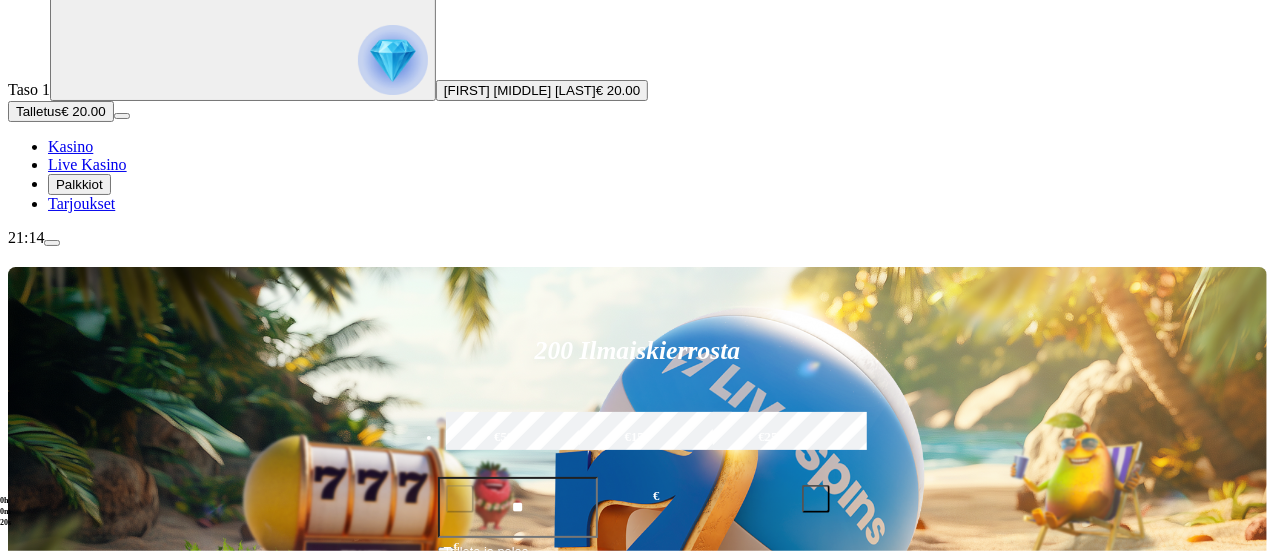 click at bounding box center [16, 15536] 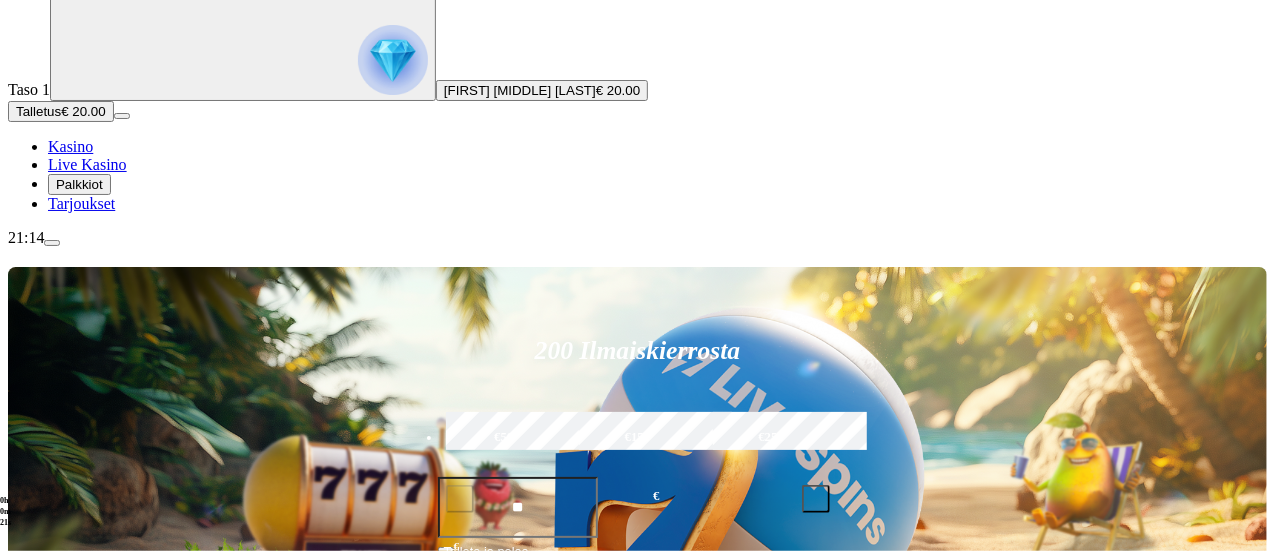 click on "200 Ilmaiskierrosta €50 €150 €250 ** € € Talleta ja pelaa 200 kierrätysvapaata ilmaiskierrosta ensitalletuksen yhteydessä. 50 kierrosta per päivä, 4 päivän ajan." at bounding box center [637, 473] 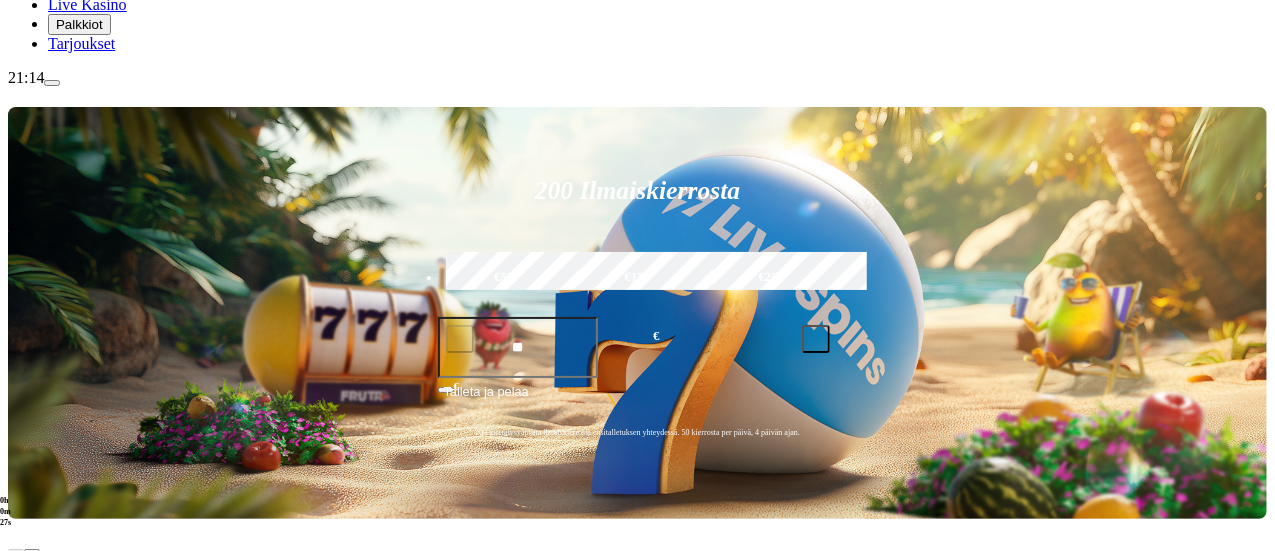 scroll, scrollTop: 240, scrollLeft: 0, axis: vertical 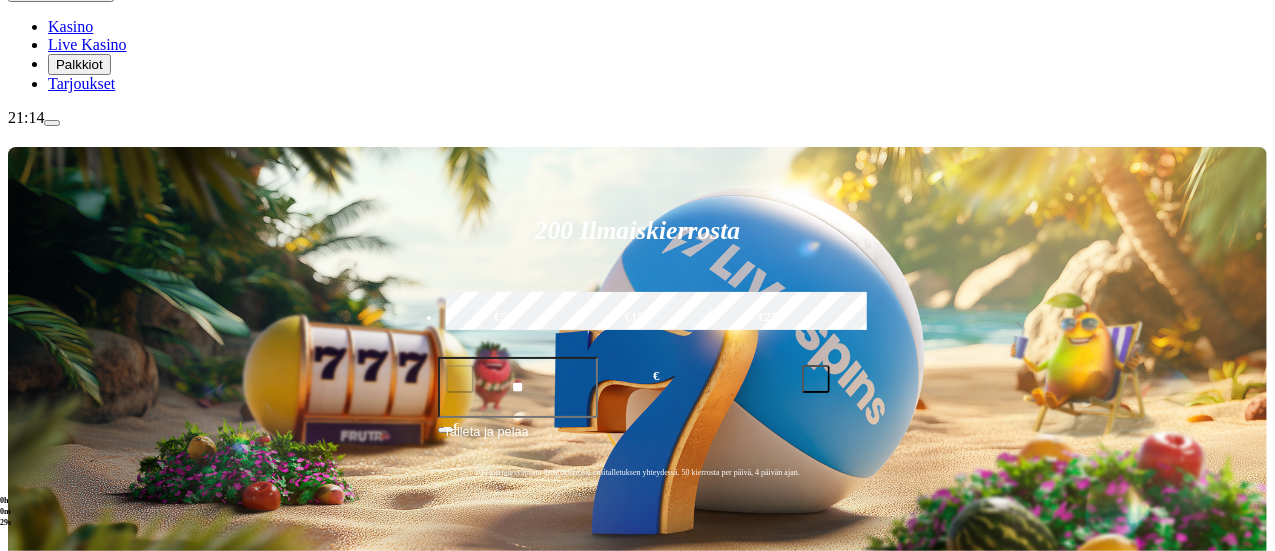 click at bounding box center (897, 658) 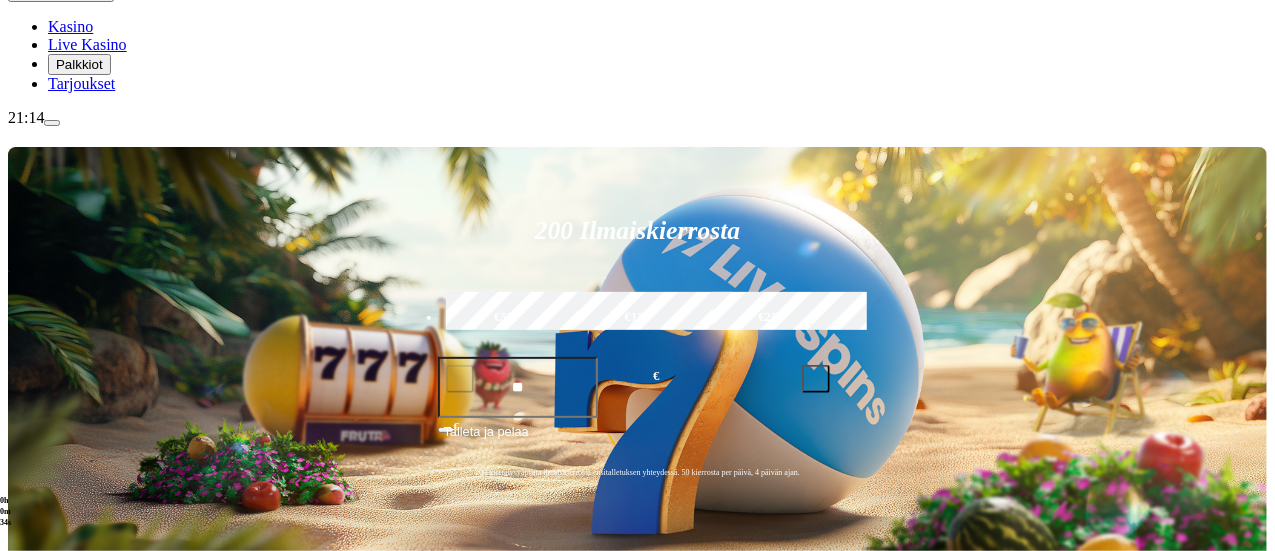 type on "********" 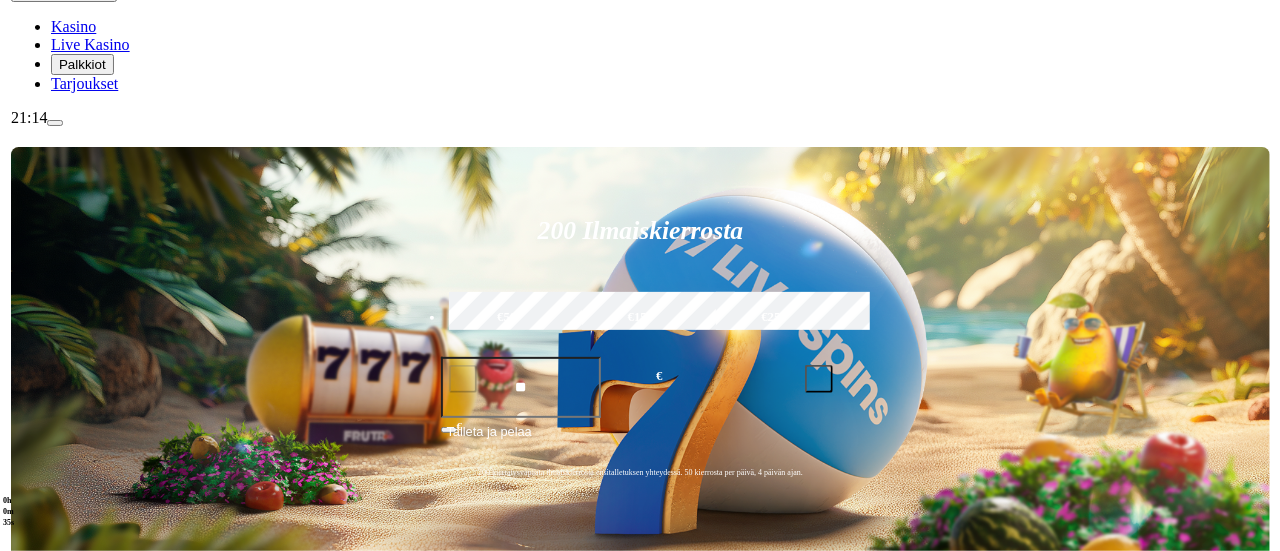 scroll, scrollTop: 0, scrollLeft: 0, axis: both 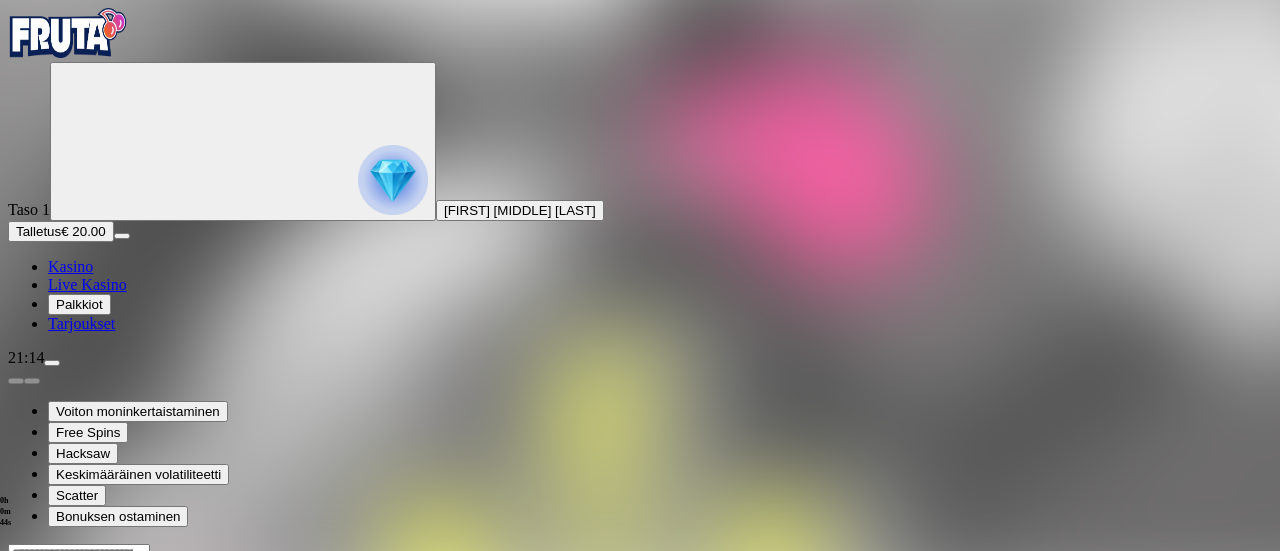 click at bounding box center (48, 736) 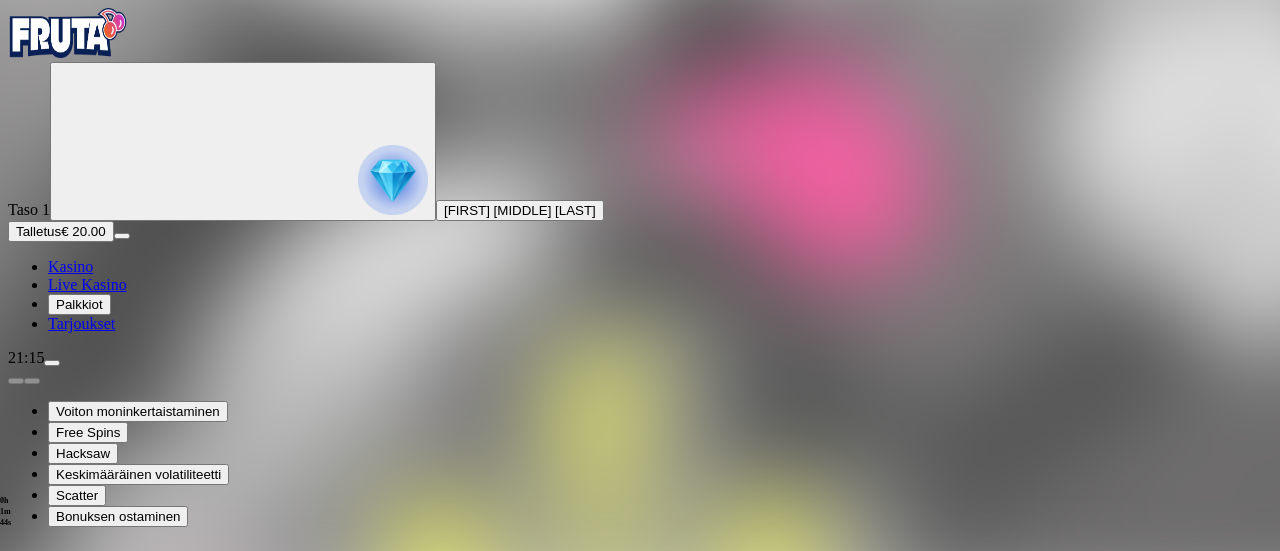 click at bounding box center [16, 1326] 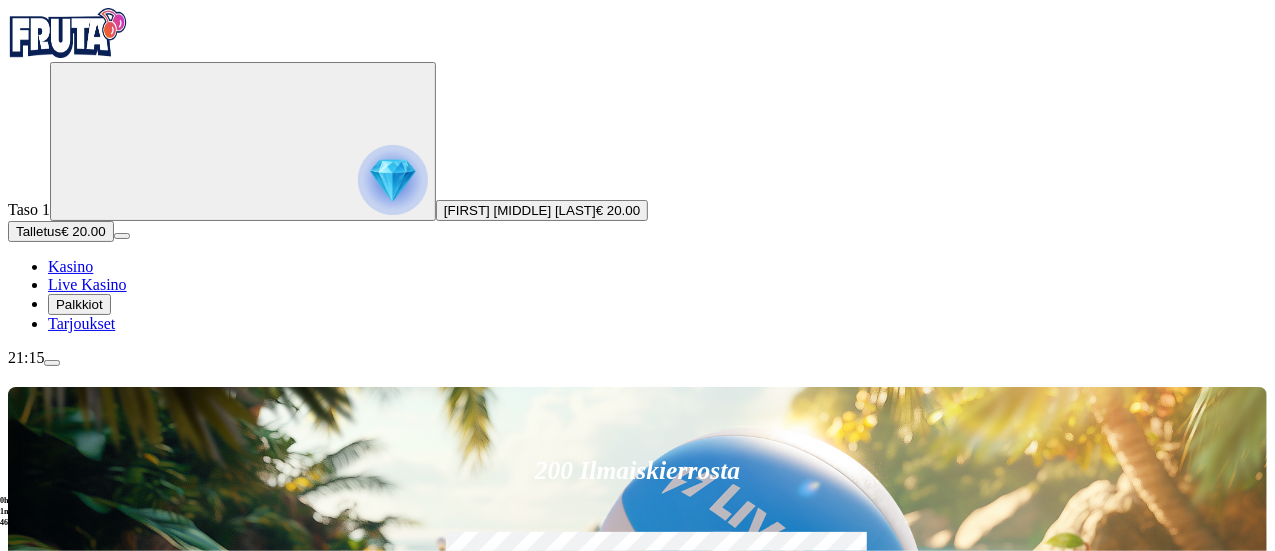 click 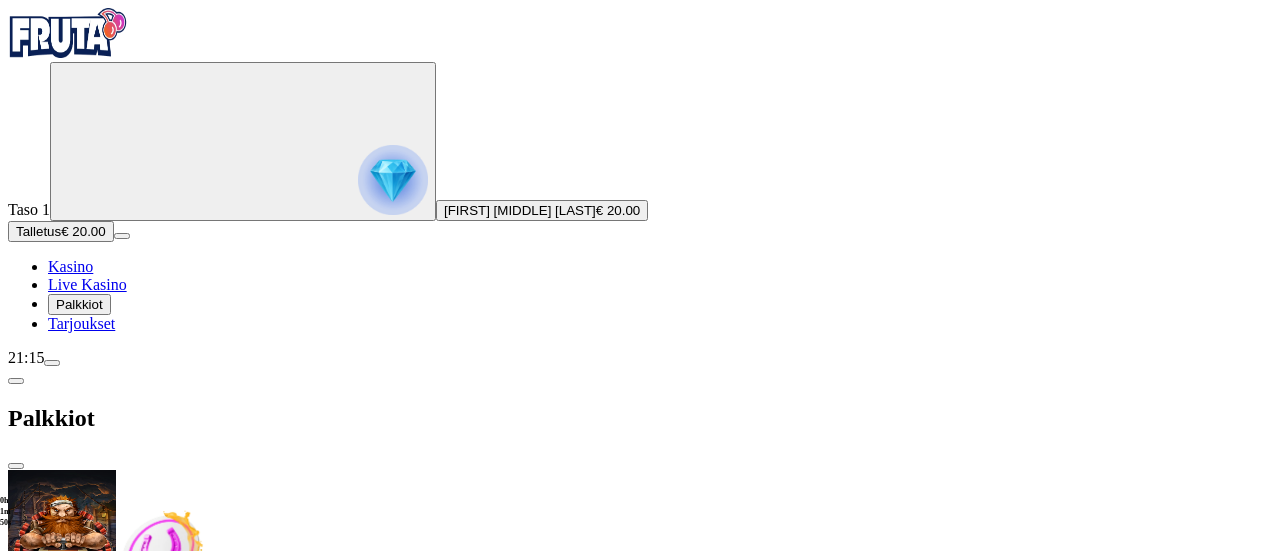 click at bounding box center [88, 709] 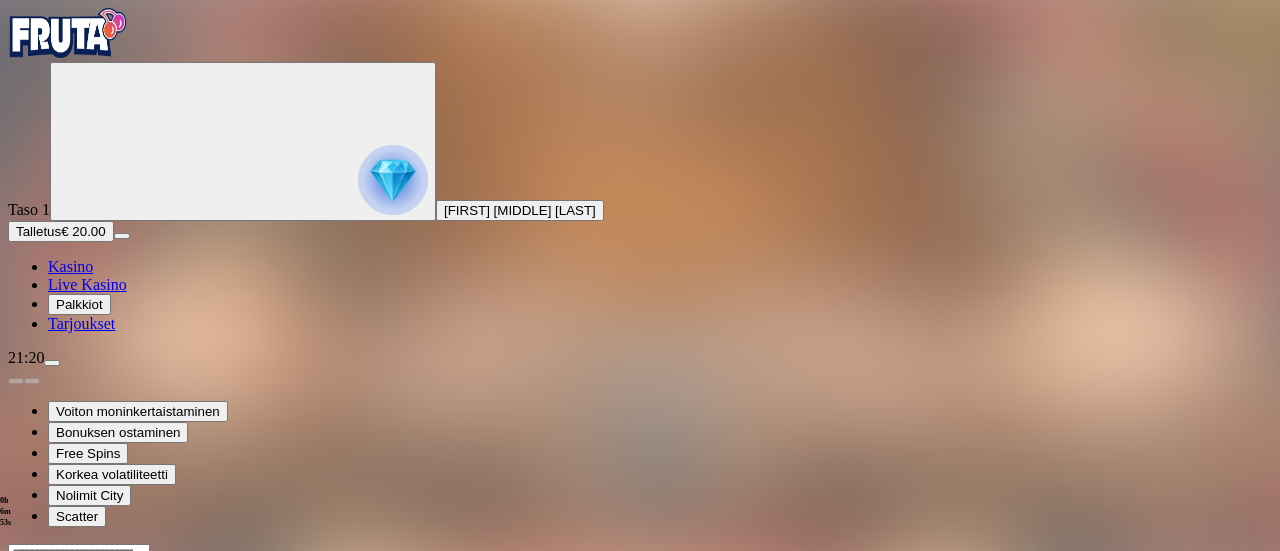 click at bounding box center (16, 736) 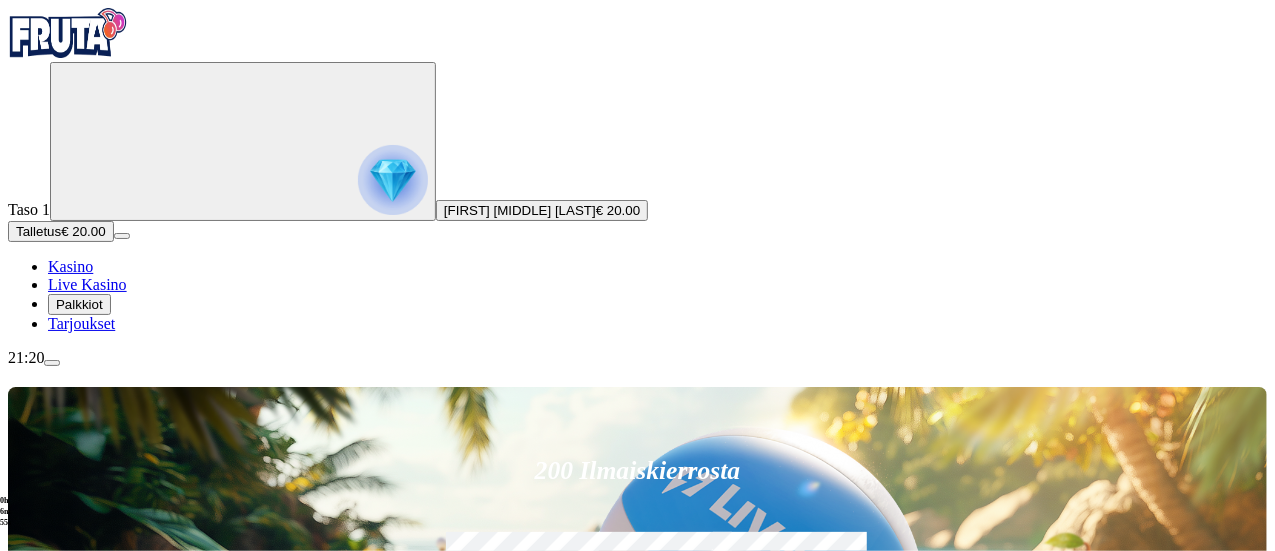 click at bounding box center [393, 180] 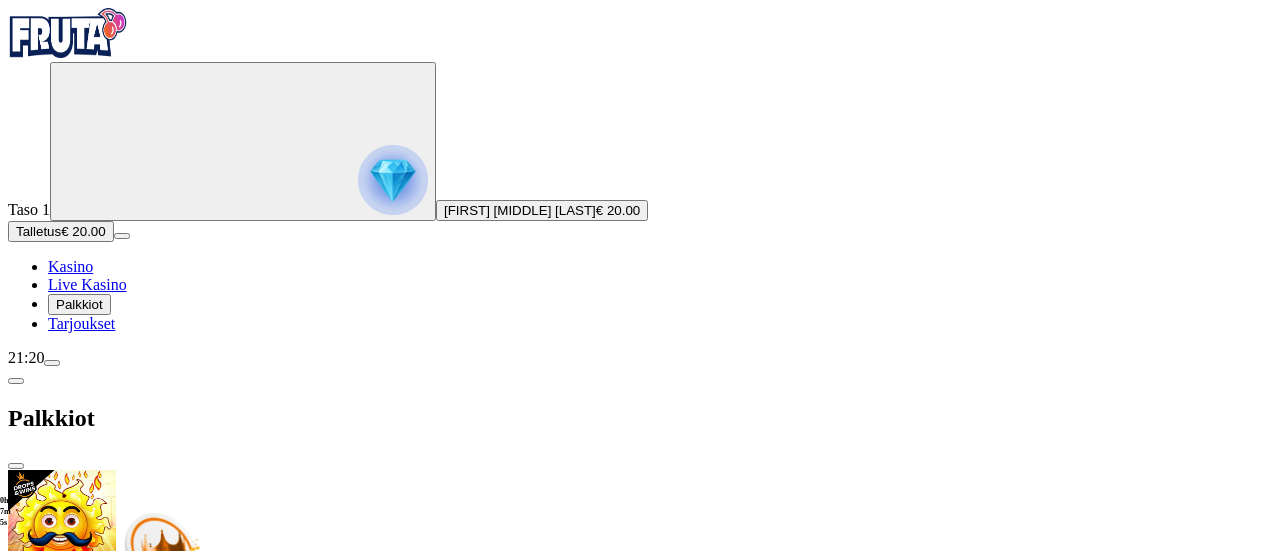 scroll, scrollTop: 330, scrollLeft: 0, axis: vertical 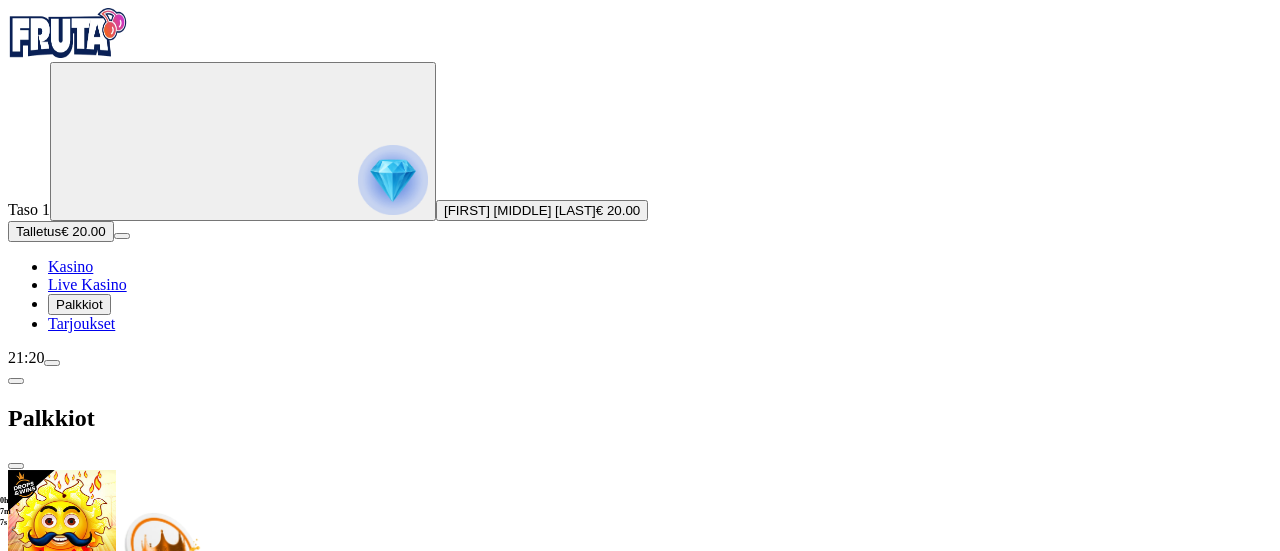 click on "Taso 2" at bounding box center (640, 1646) 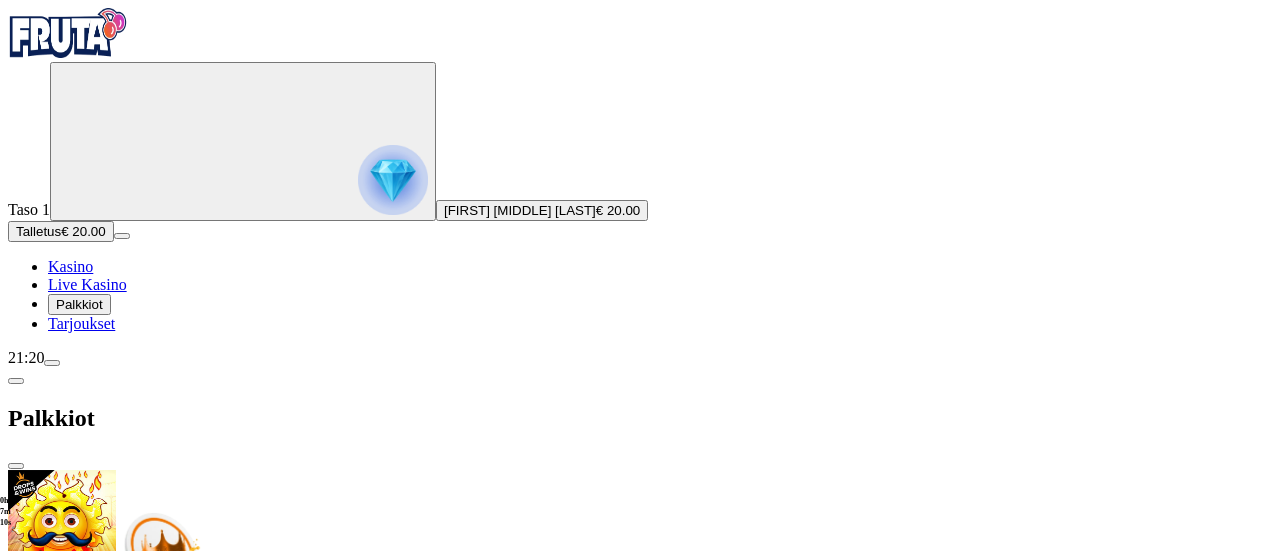 click at bounding box center [640, 1728] 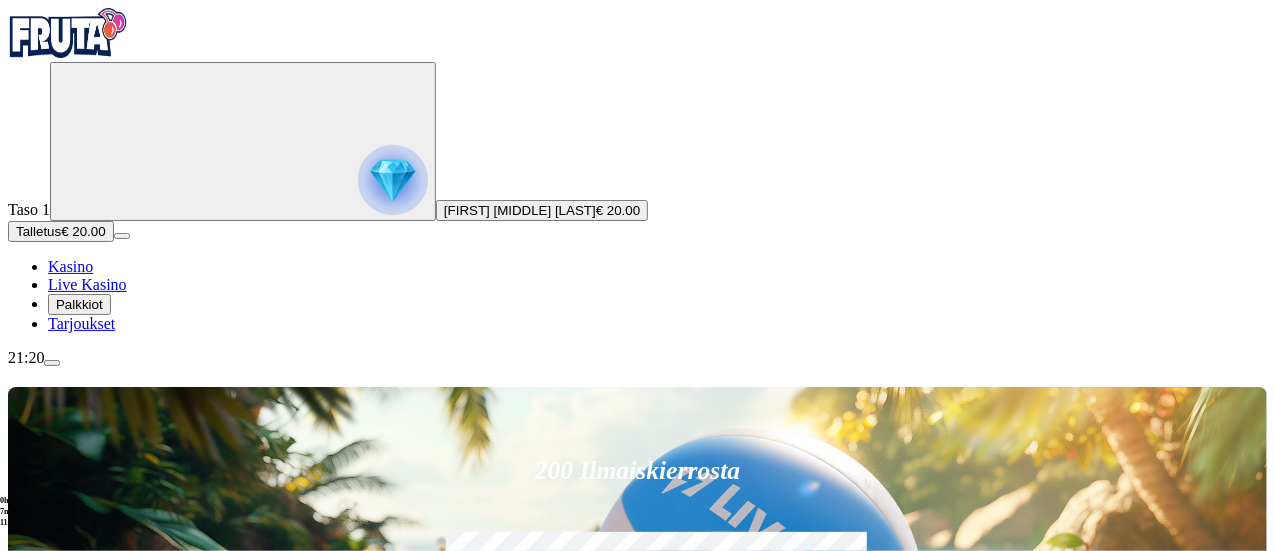 click at bounding box center [393, 180] 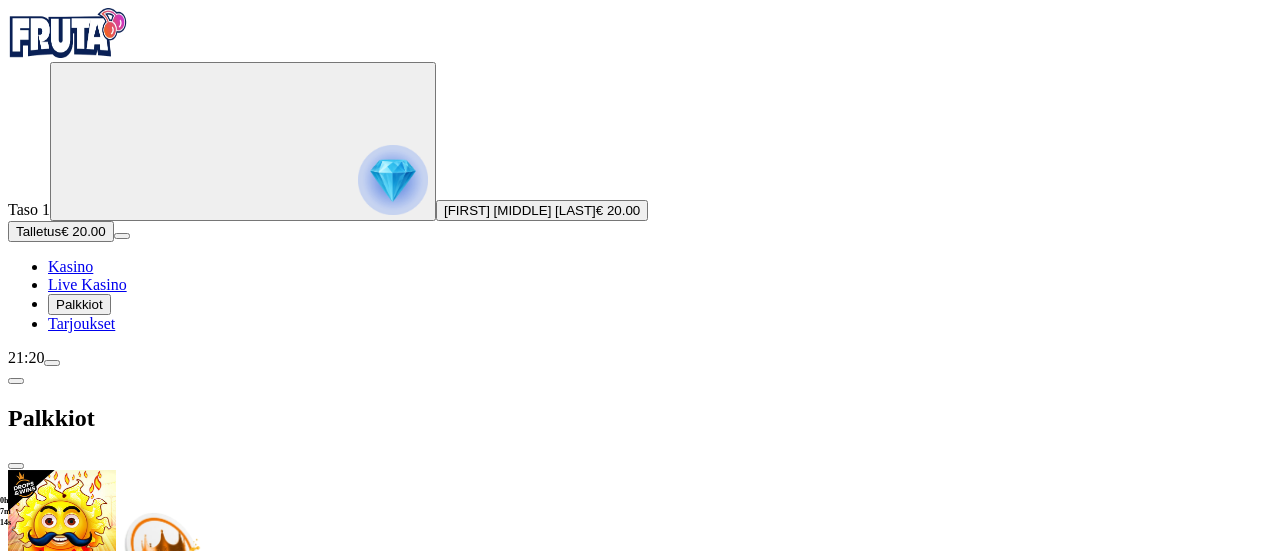 click at bounding box center (52, 363) 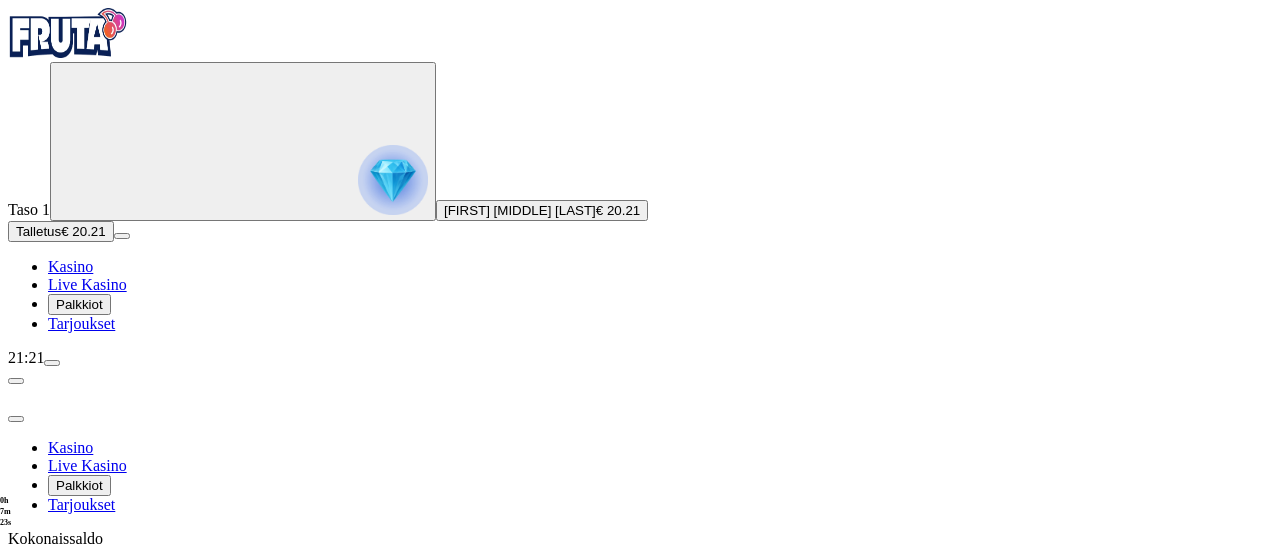 click on "Kotiutus" at bounding box center [40, 612] 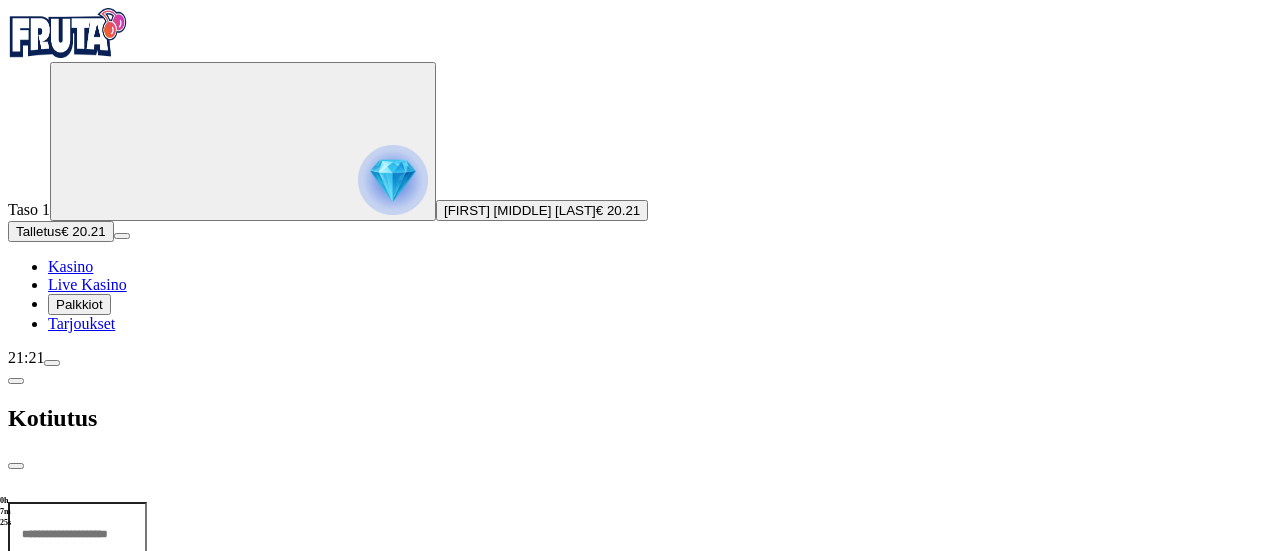 click at bounding box center (77, 534) 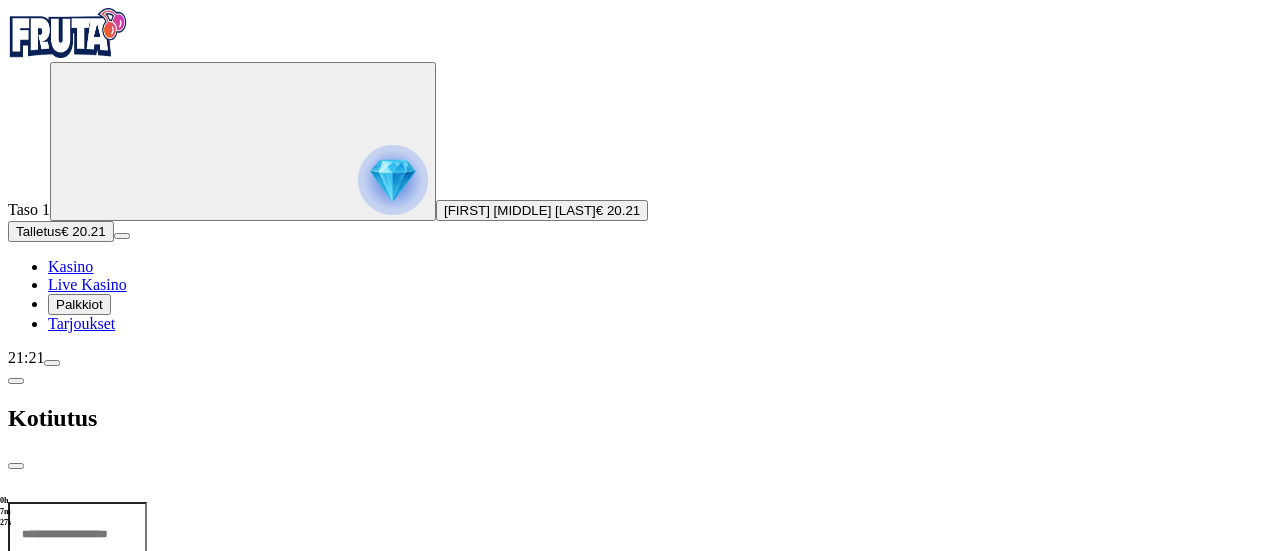 type on "**" 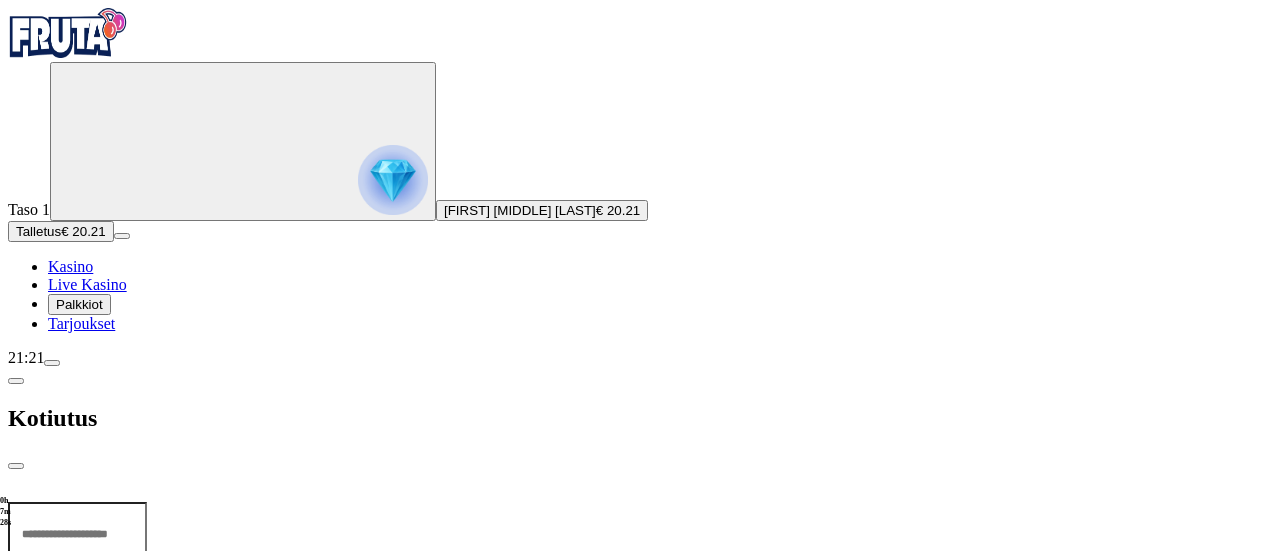 click on "Ulosmaksu" at bounding box center (639, 580) 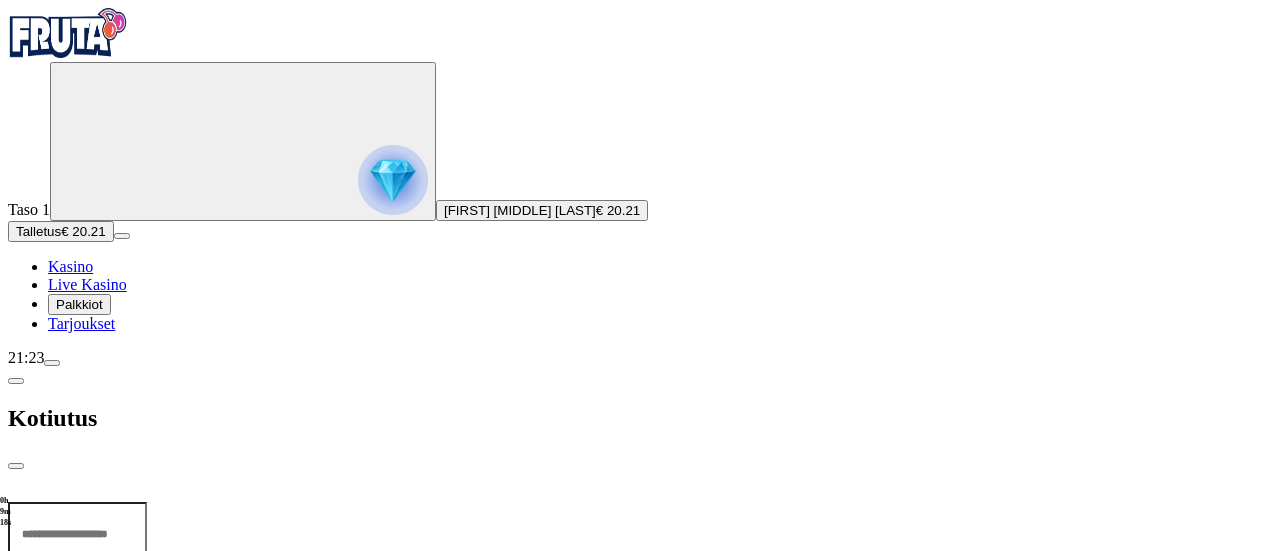 click on "Kotiutus" at bounding box center (640, 418) 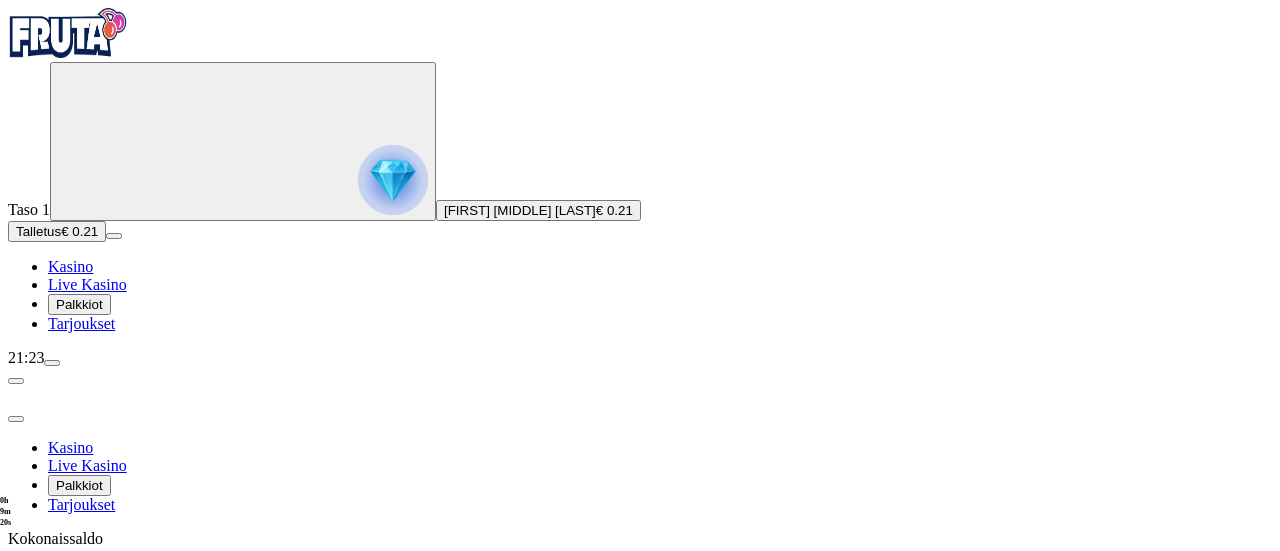 click on "Kotiutus" at bounding box center [40, 612] 